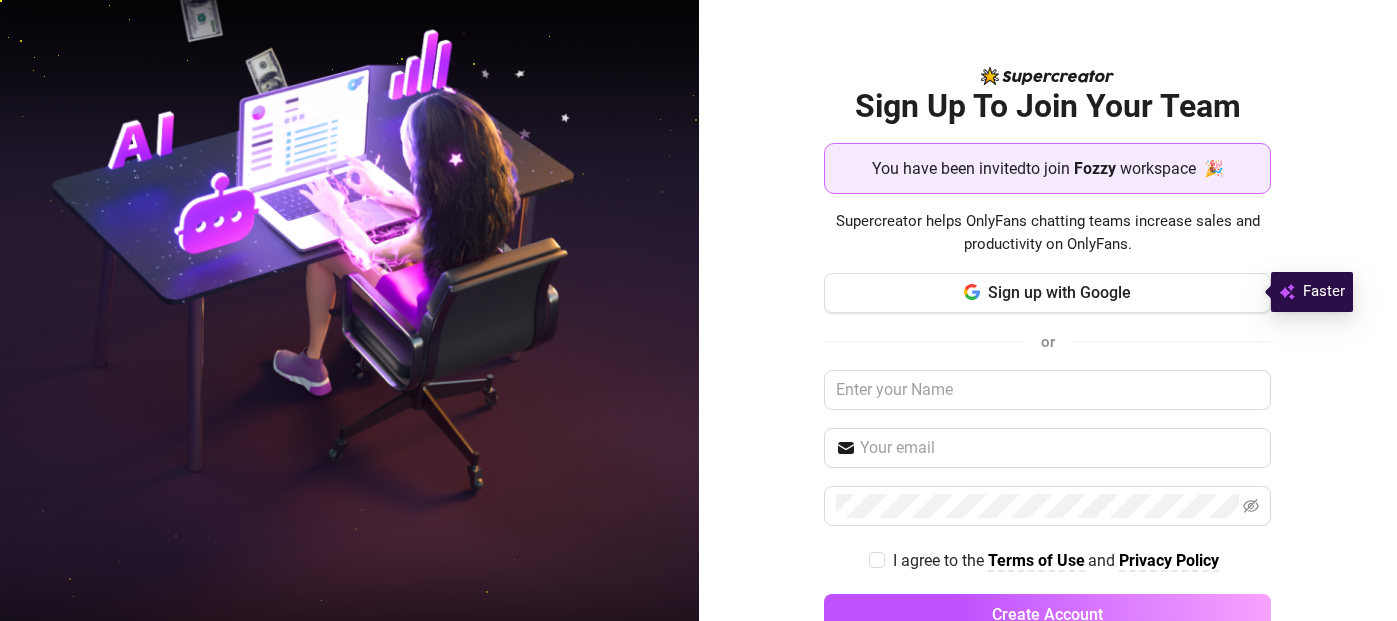 scroll, scrollTop: 0, scrollLeft: 0, axis: both 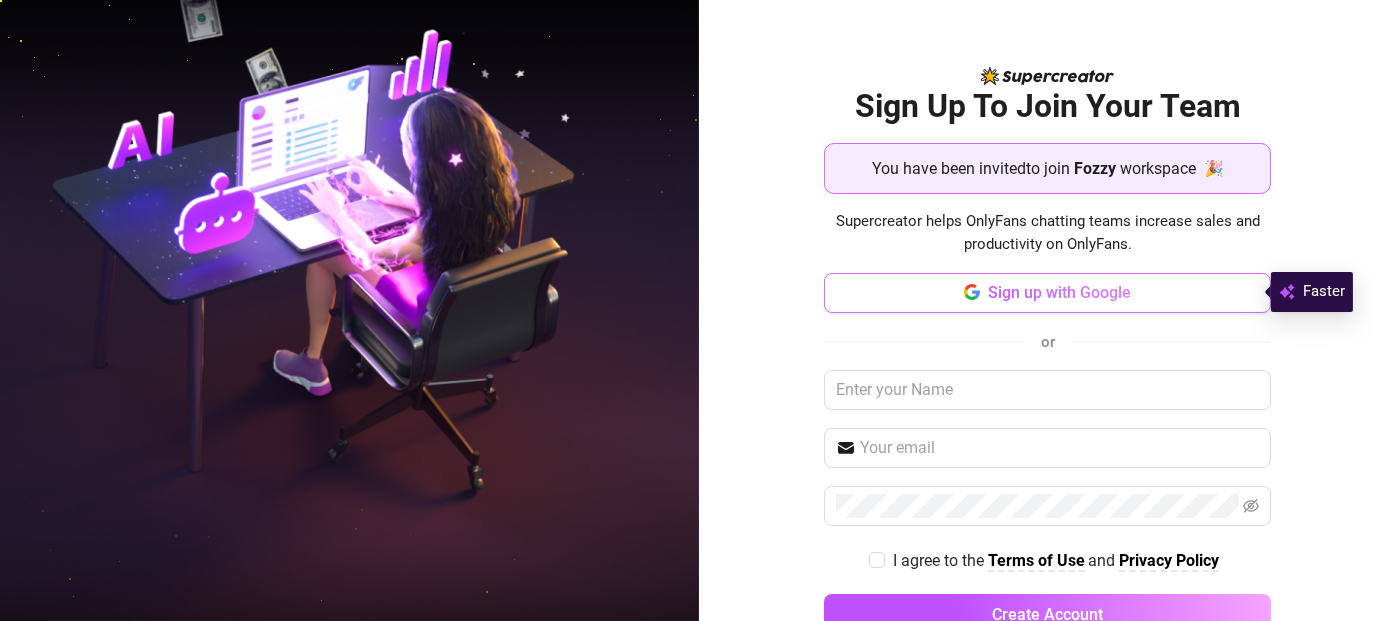 click on "Sign up with Google" at bounding box center [1059, 292] 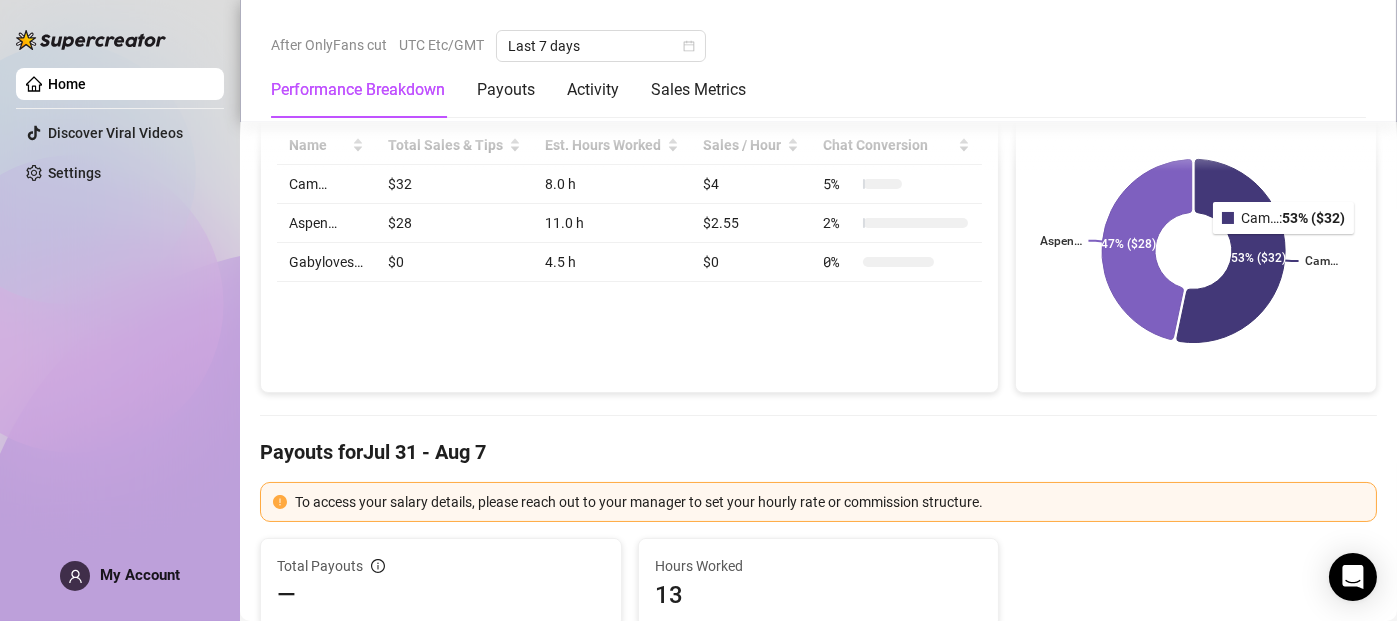 scroll, scrollTop: 0, scrollLeft: 0, axis: both 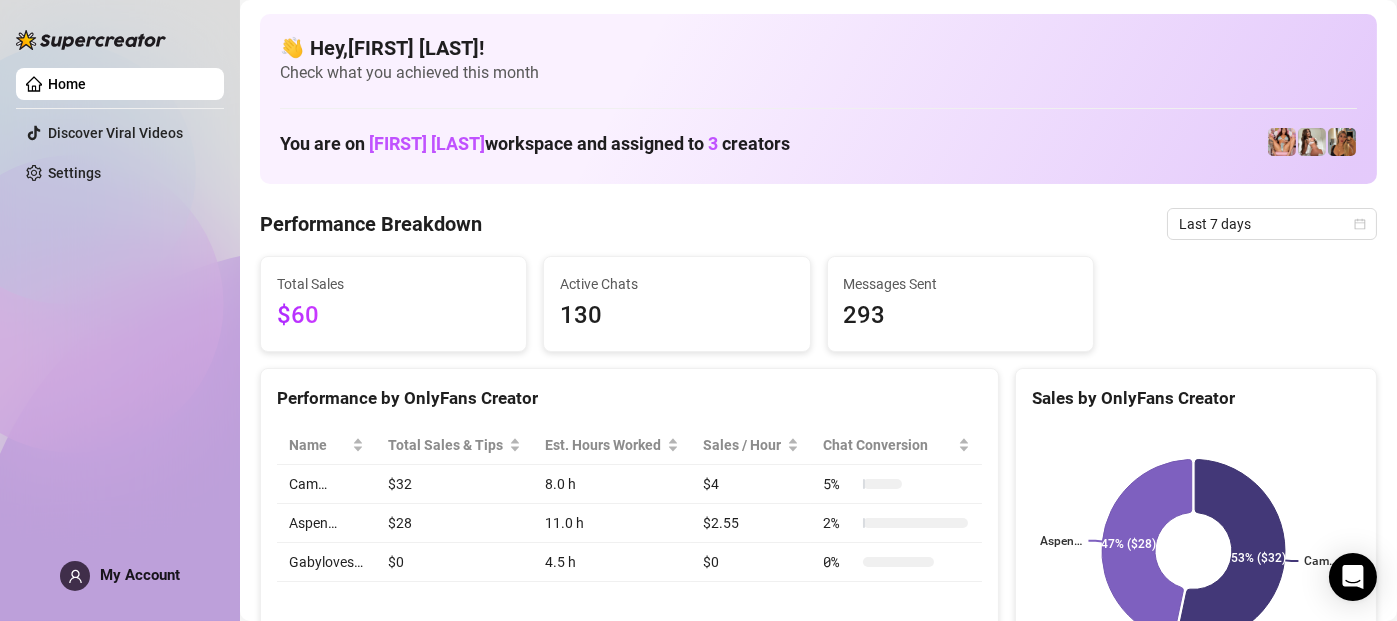 click at bounding box center (91, 40) 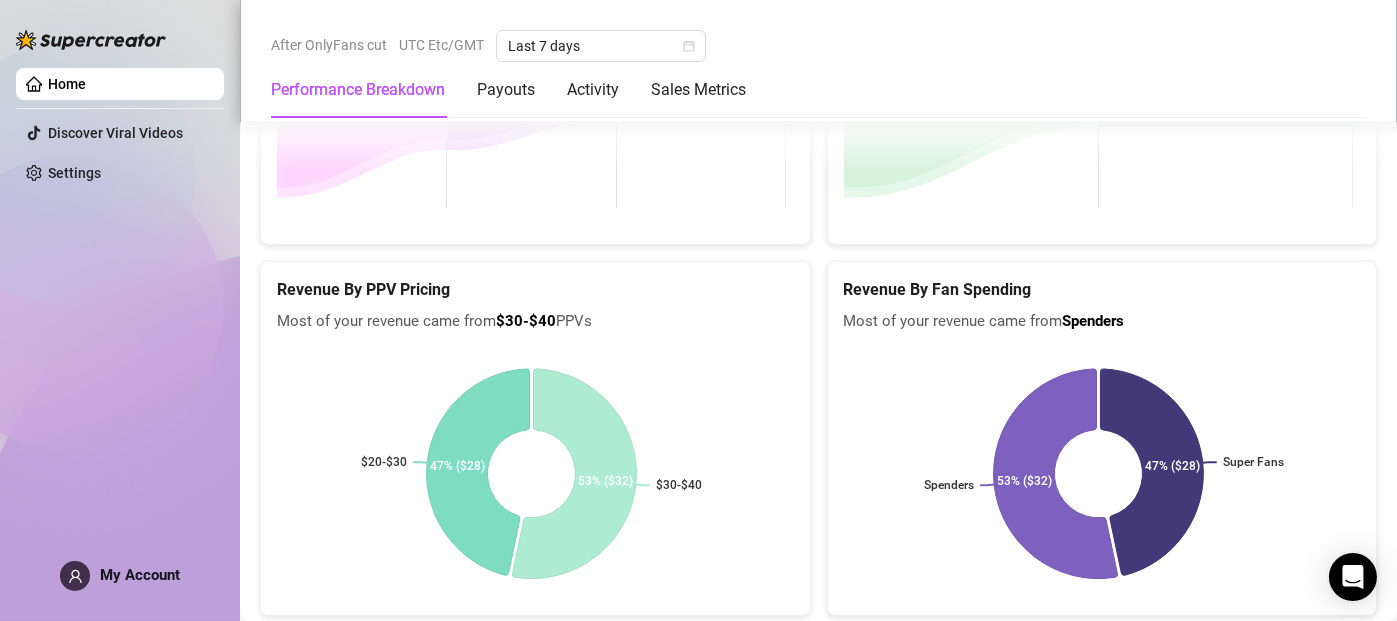 scroll, scrollTop: 1917, scrollLeft: 0, axis: vertical 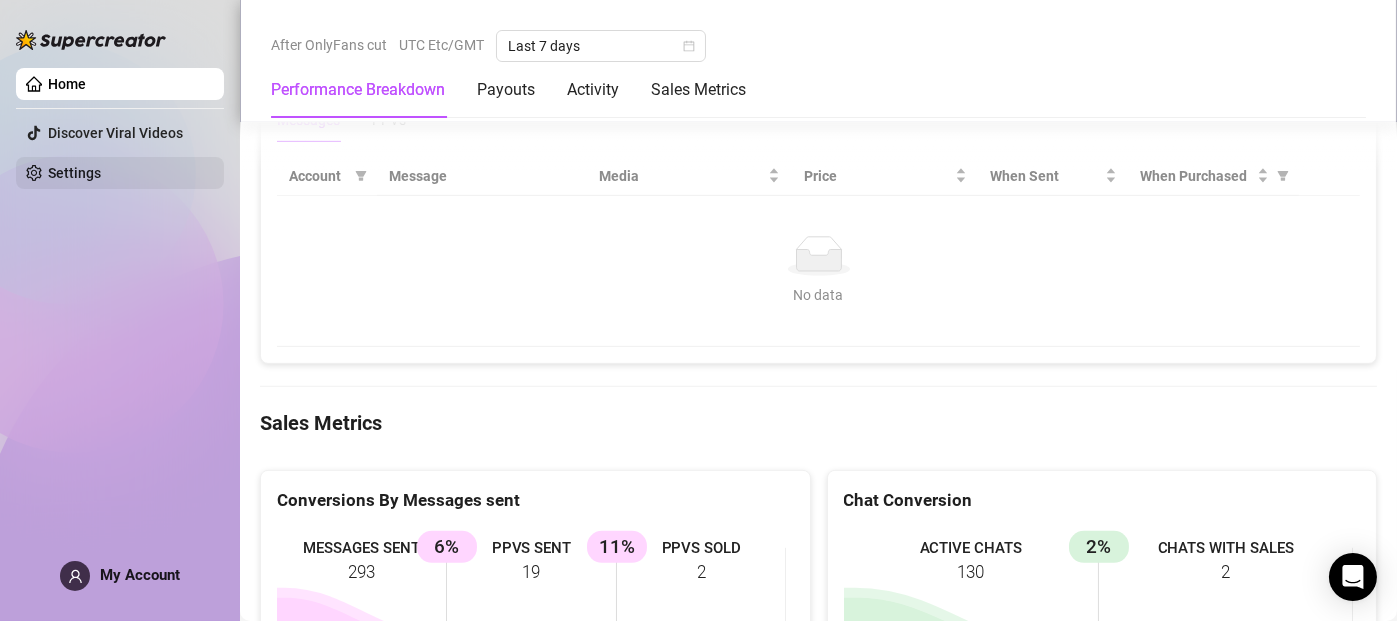 click on "Settings" at bounding box center (74, 173) 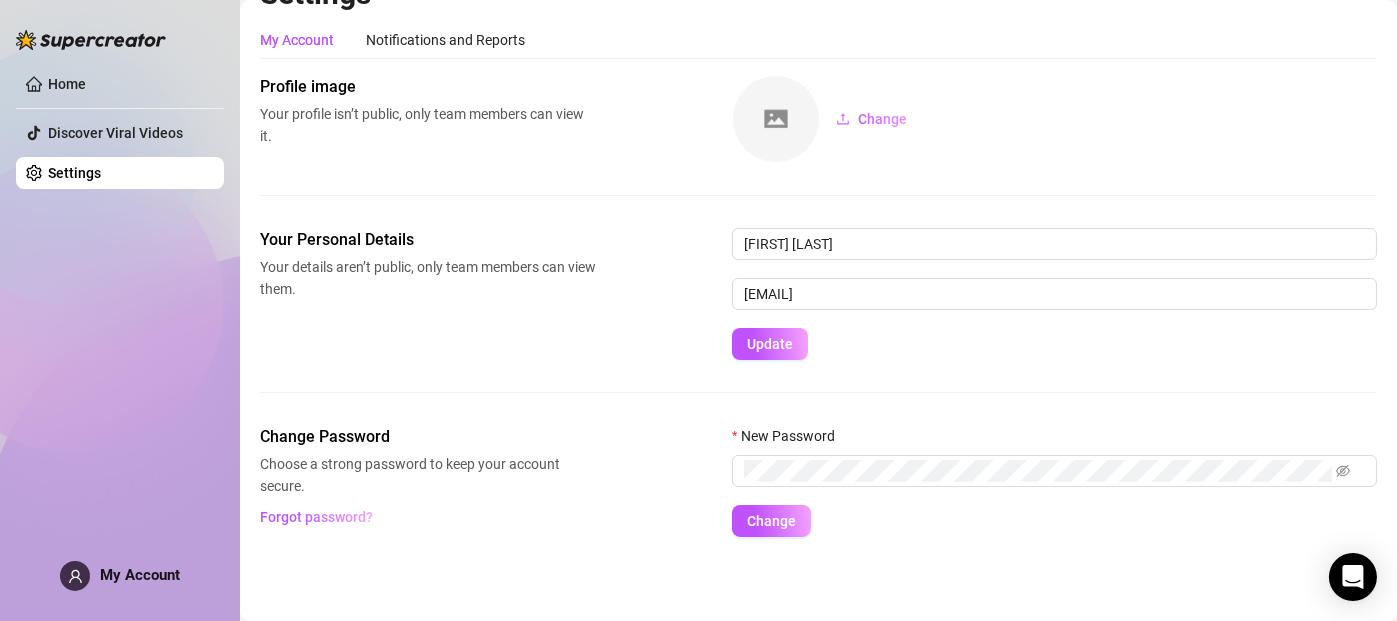 scroll, scrollTop: 38, scrollLeft: 0, axis: vertical 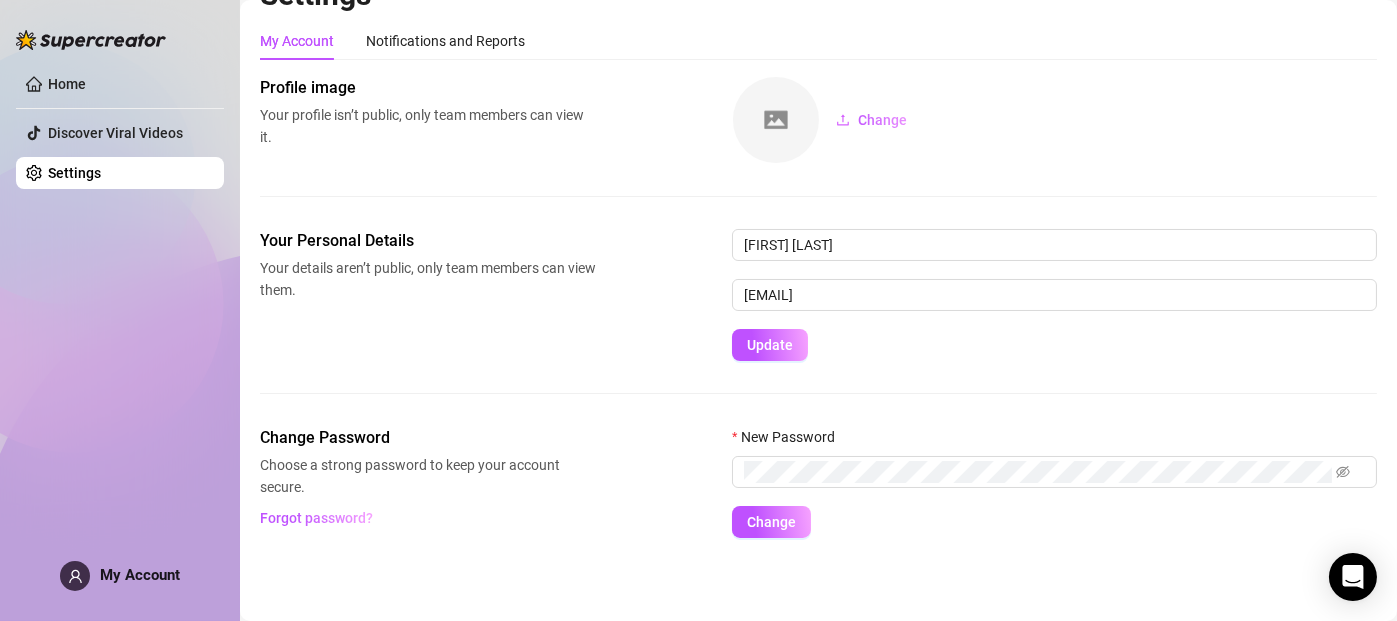 click on "Home Discover Viral Videos Settings My Account" at bounding box center (120, 301) 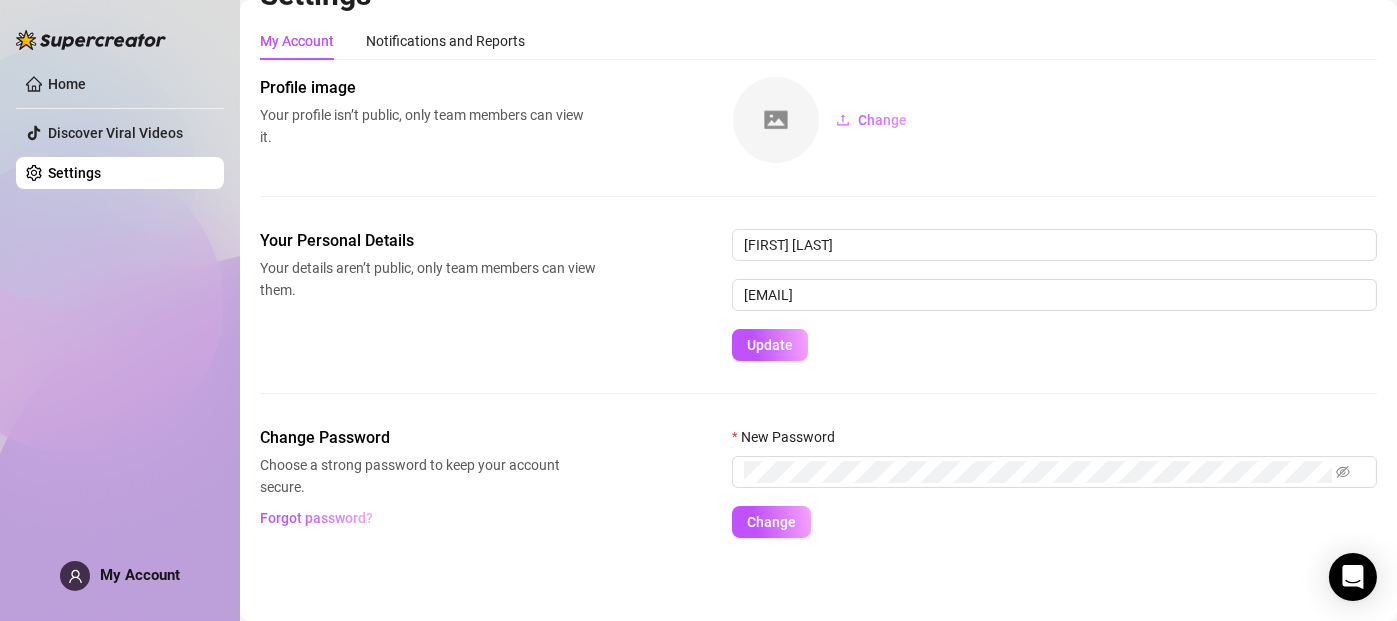 scroll, scrollTop: 0, scrollLeft: 0, axis: both 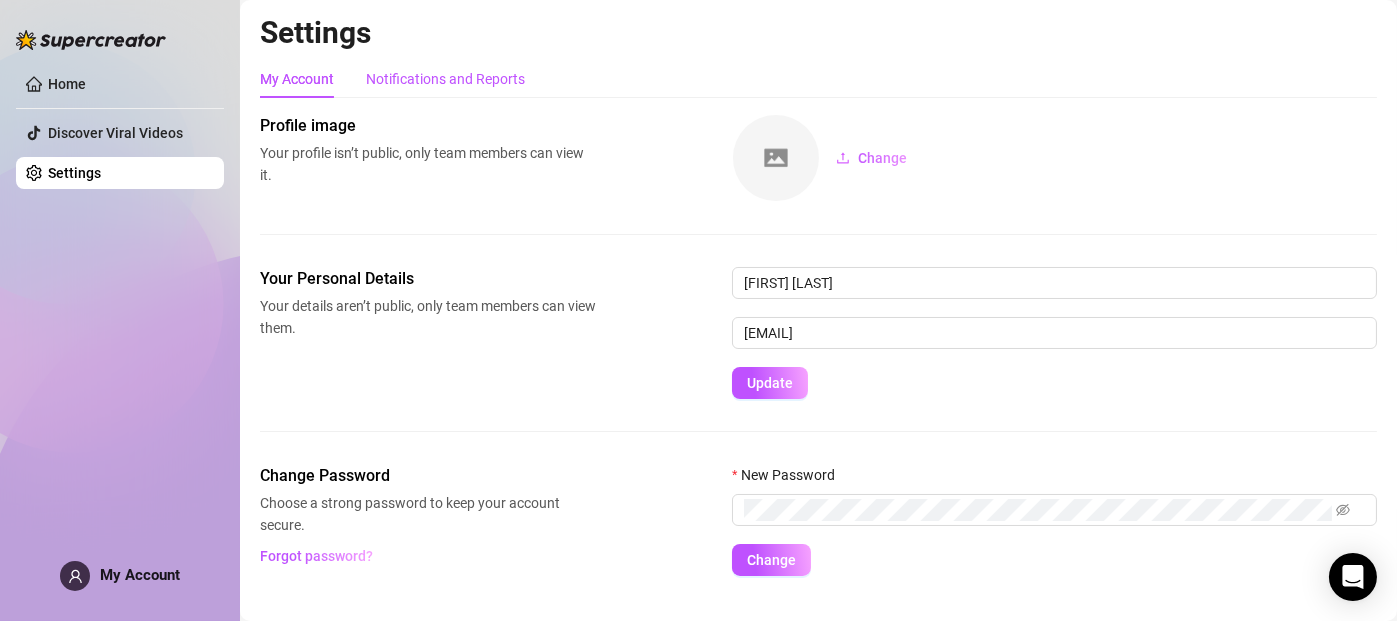 click on "Notifications and Reports" at bounding box center (445, 79) 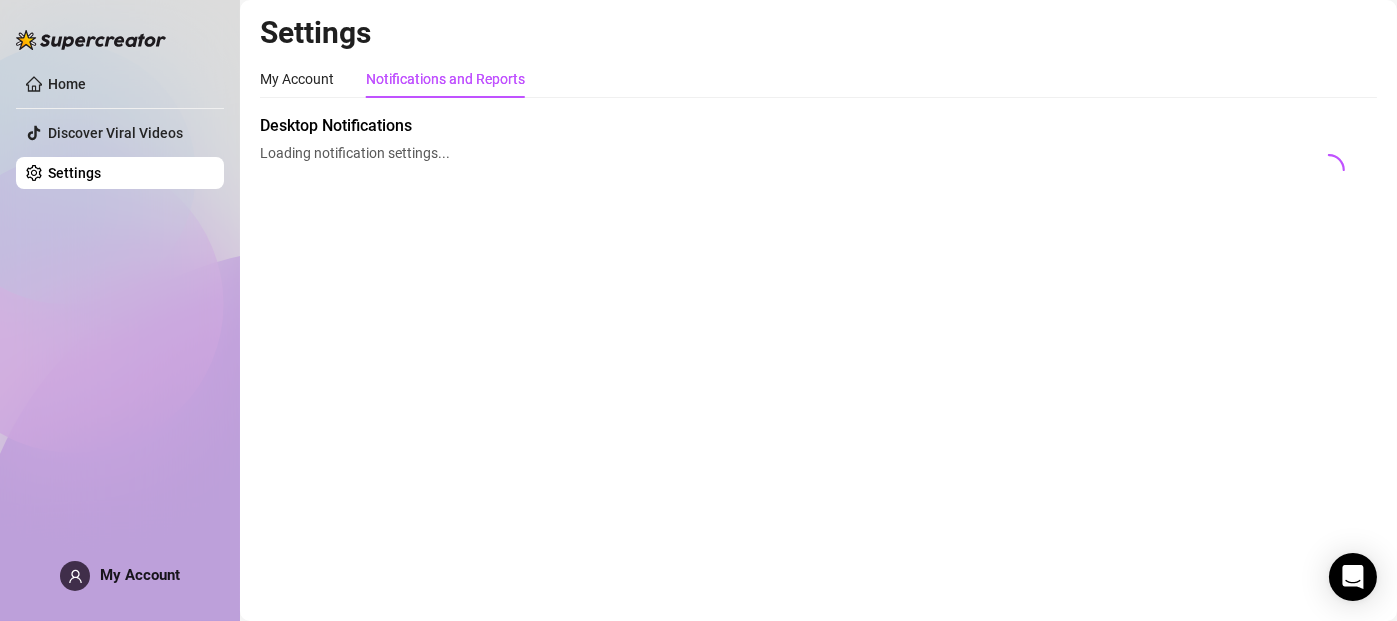 click on "Settings My Account Notifications and Reports Profile image Your profile isn’t public, only team members can view it. Change Your Personal Details Your details aren’t public, only team members can view them. Gab Camerino gabcamerino0@gmail.com Update Change Password Choose a strong password to keep your account secure. Forgot password? New Password Change Desktop Notifications Loading notification settings..." at bounding box center [818, 310] 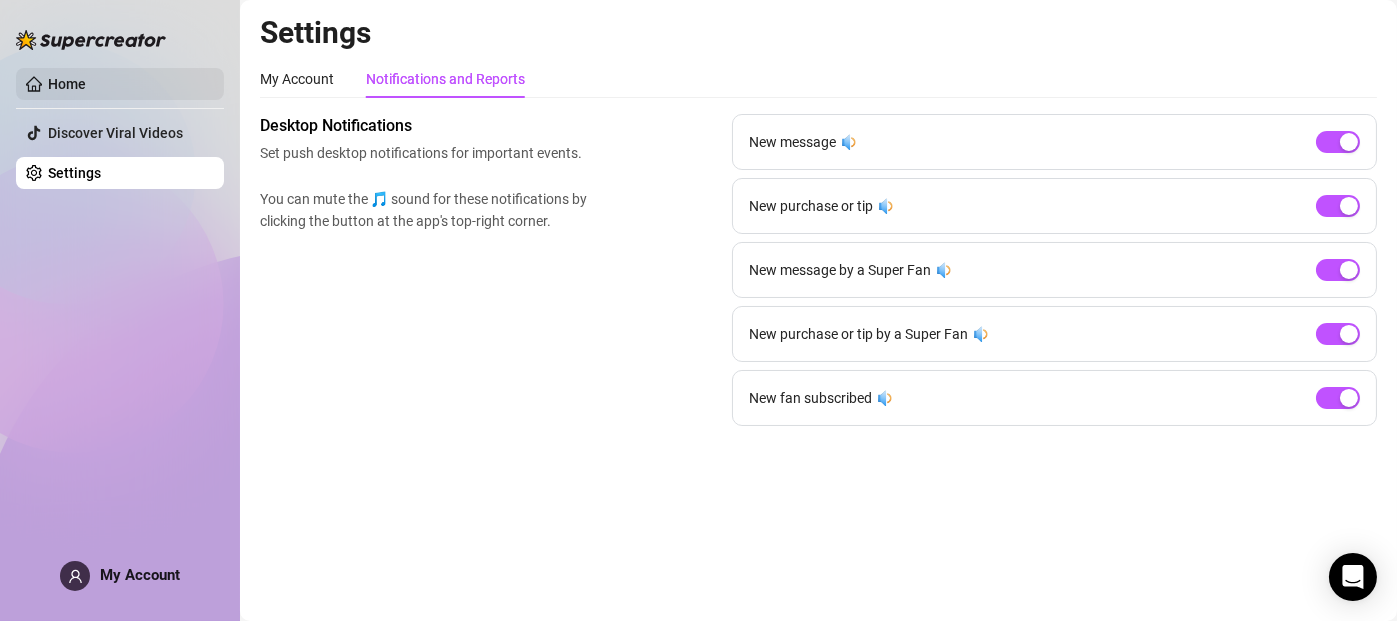 click on "Home" at bounding box center [67, 84] 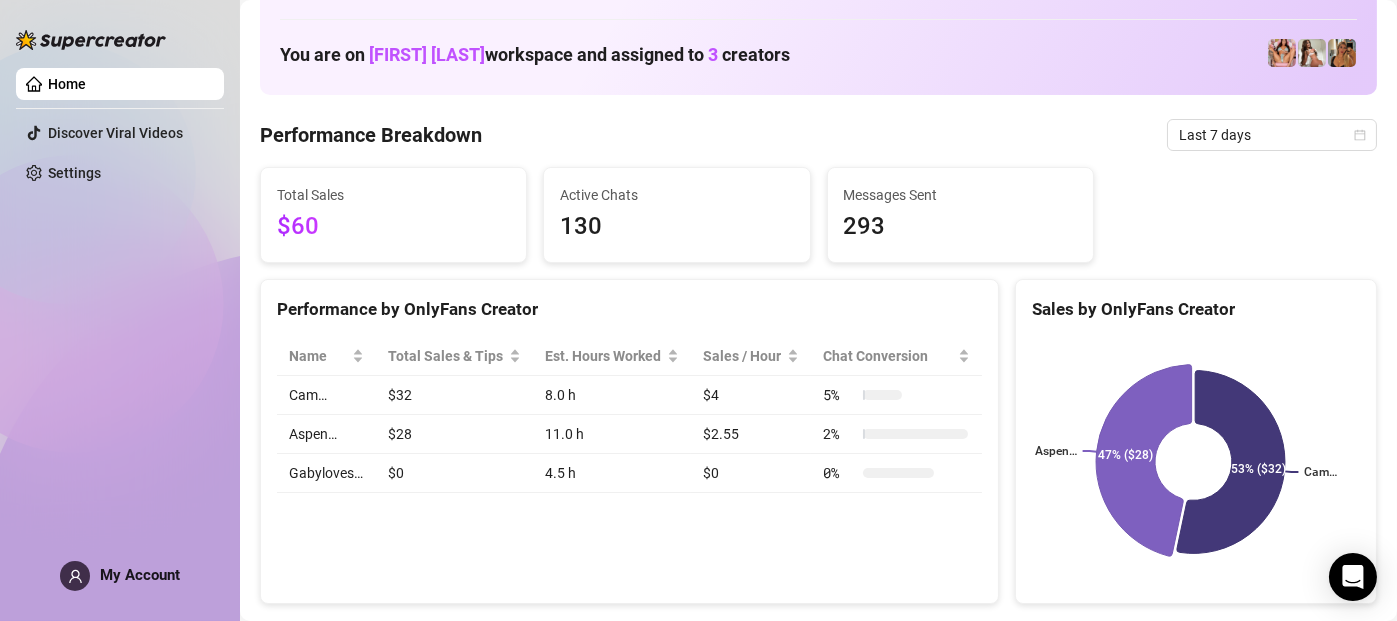 scroll, scrollTop: 0, scrollLeft: 0, axis: both 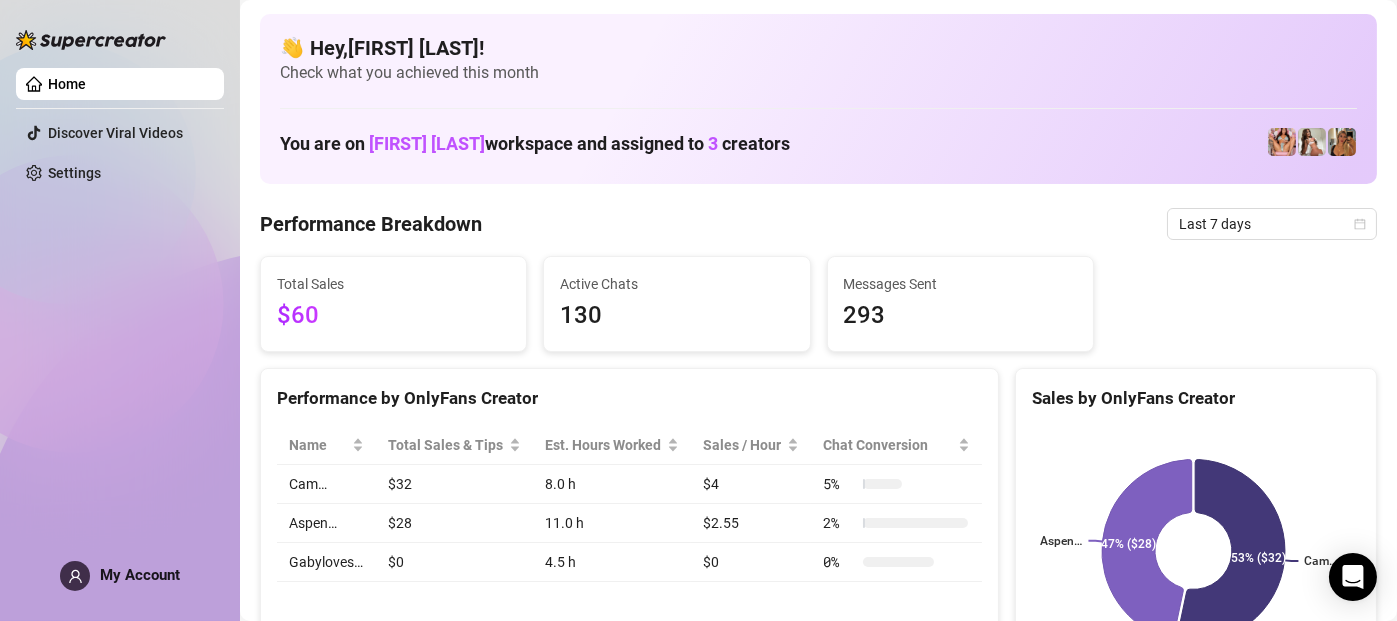 click at bounding box center (91, 40) 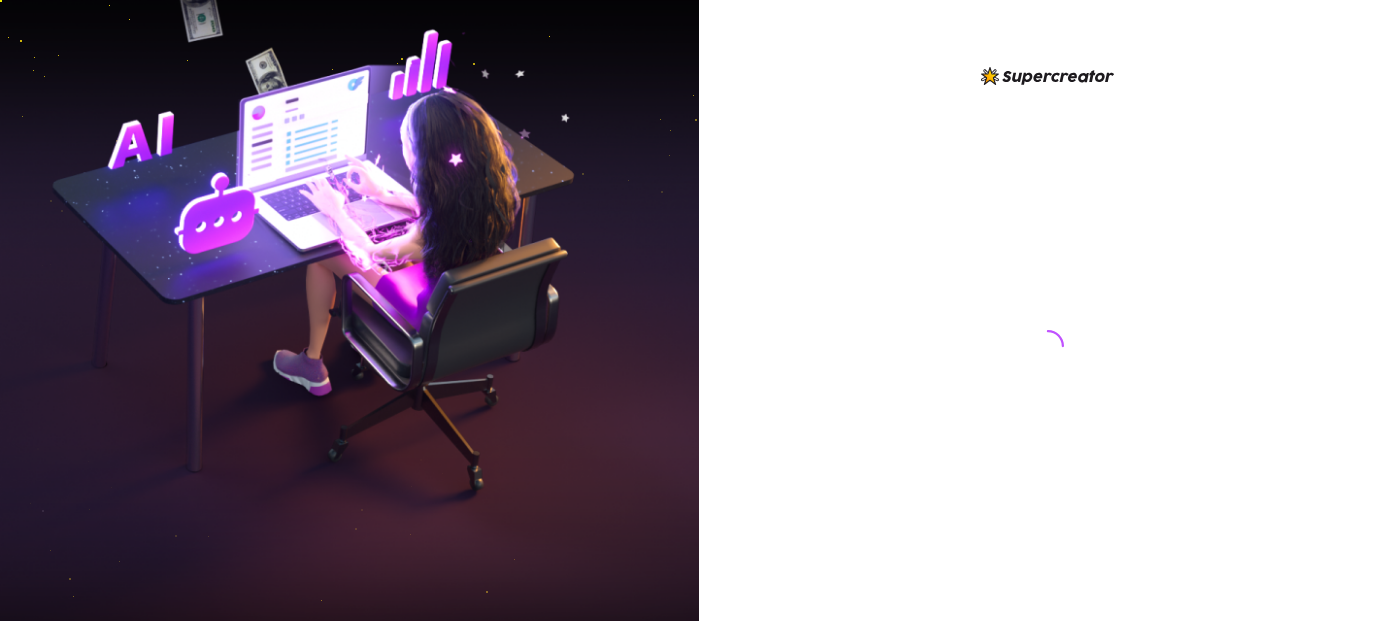 scroll, scrollTop: 0, scrollLeft: 0, axis: both 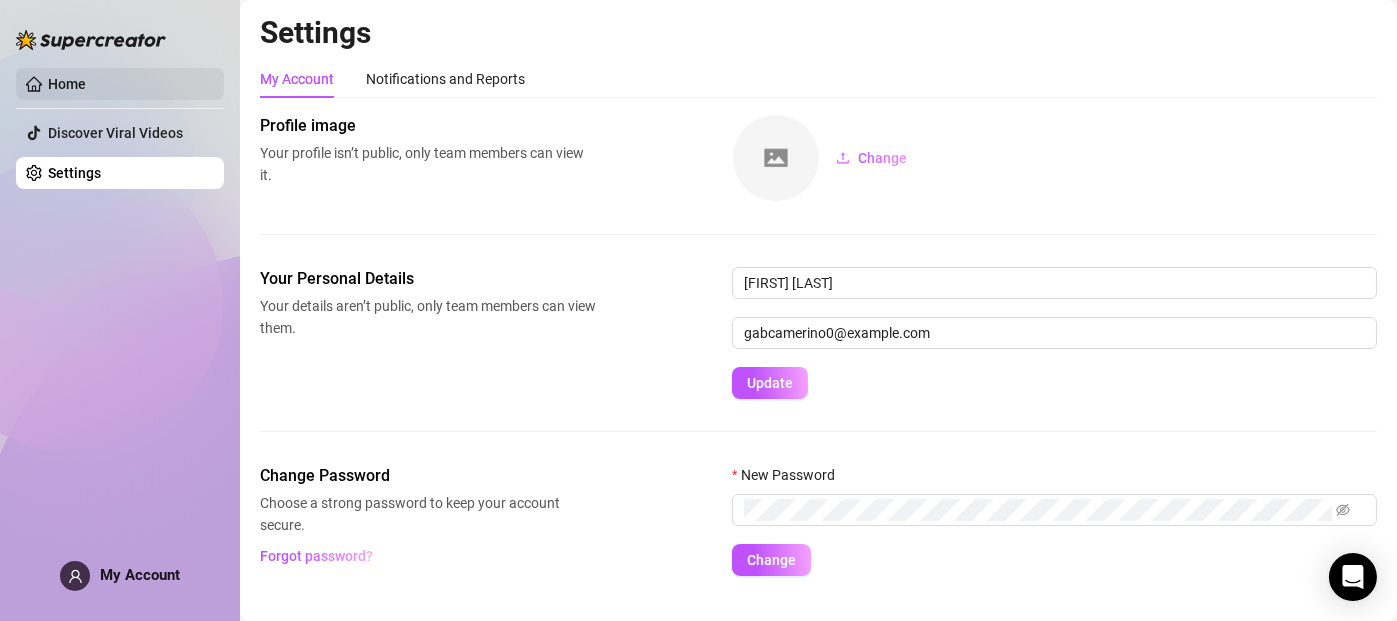 drag, startPoint x: 146, startPoint y: 358, endPoint x: 98, endPoint y: 100, distance: 262.42712 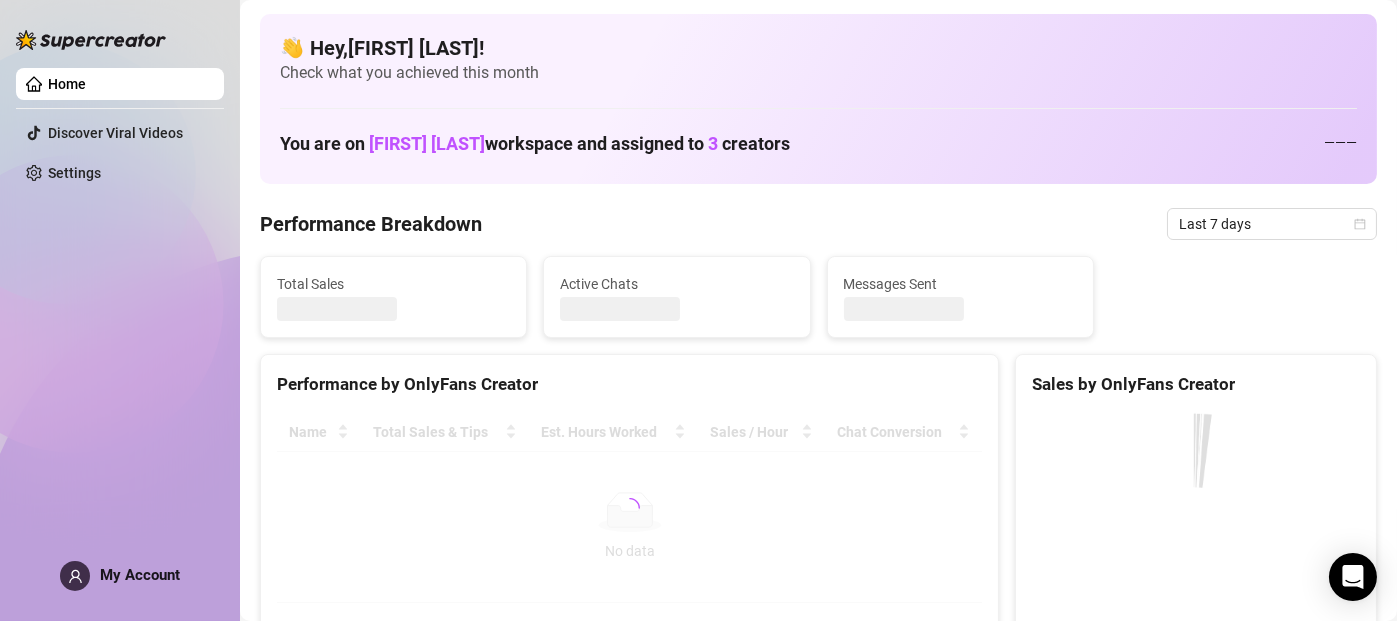 click on "Home" at bounding box center [67, 84] 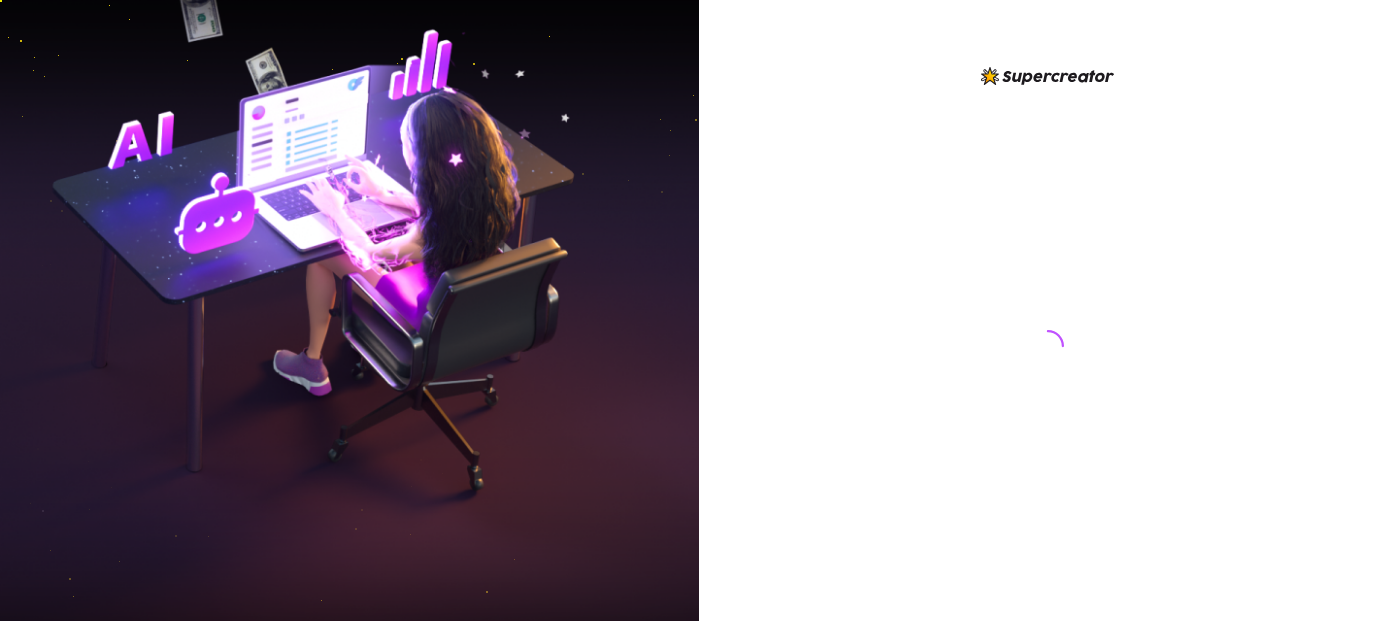 scroll, scrollTop: 0, scrollLeft: 0, axis: both 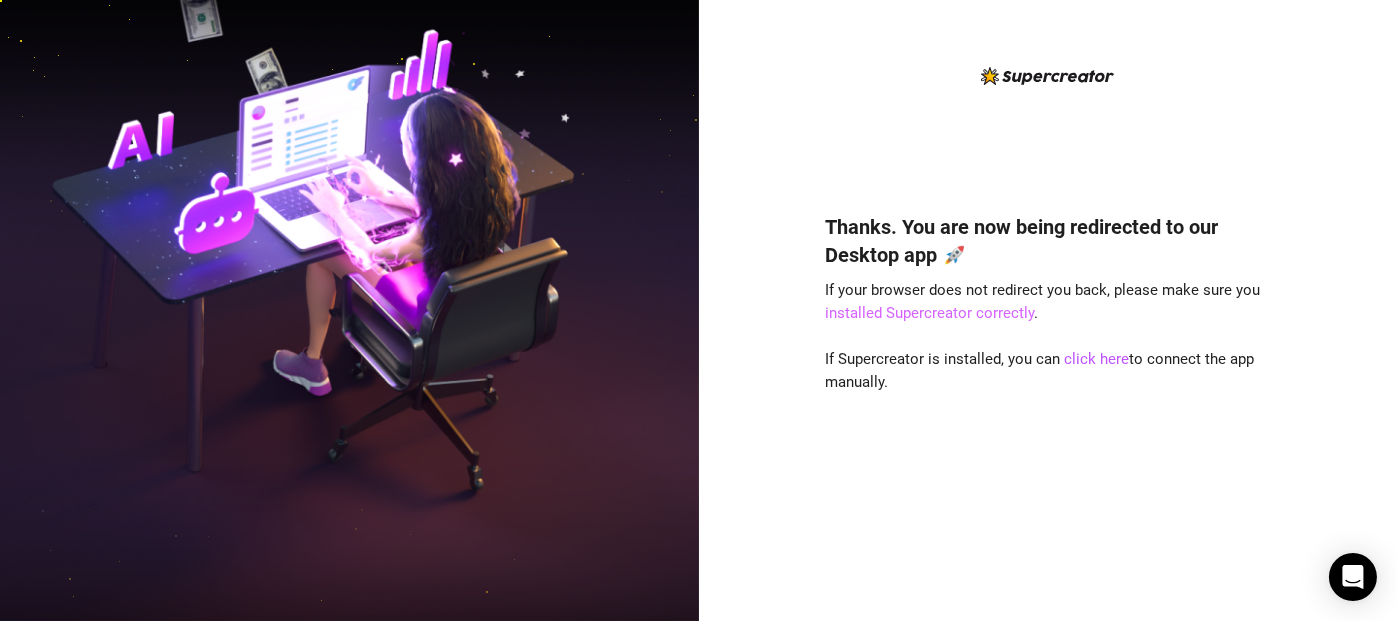 click on "installed Supercreator correctly" at bounding box center (929, 313) 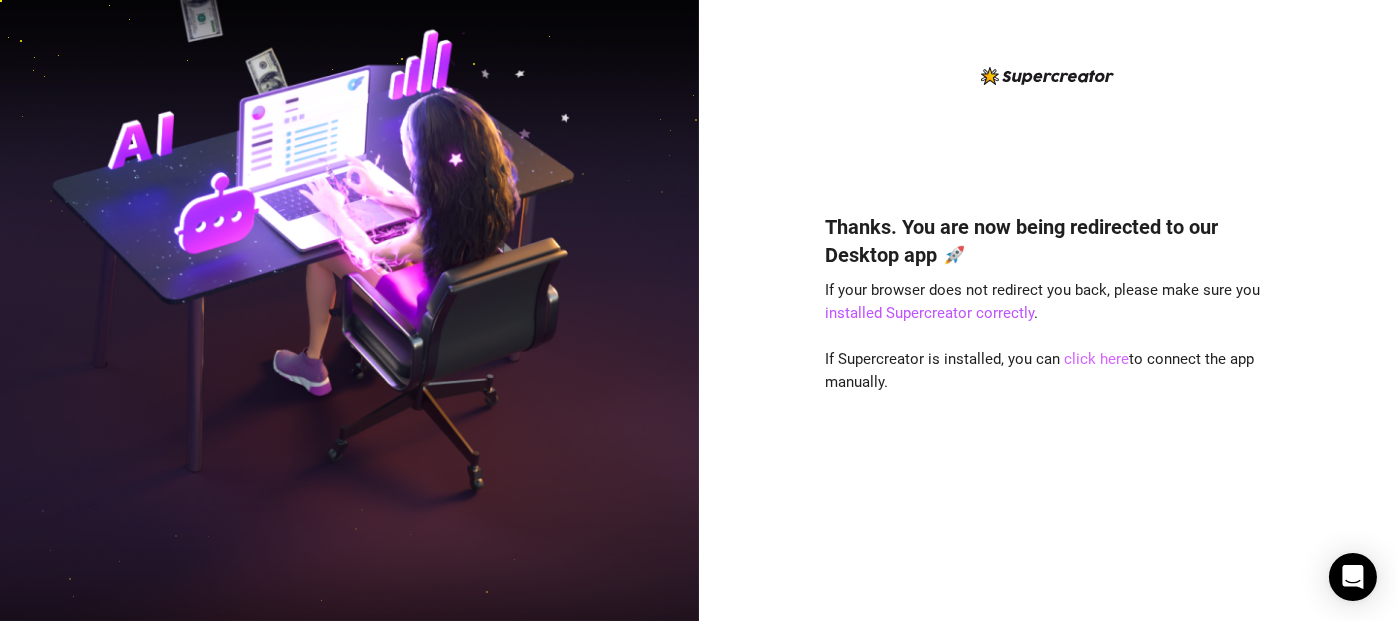 click on "click here" at bounding box center (1096, 359) 